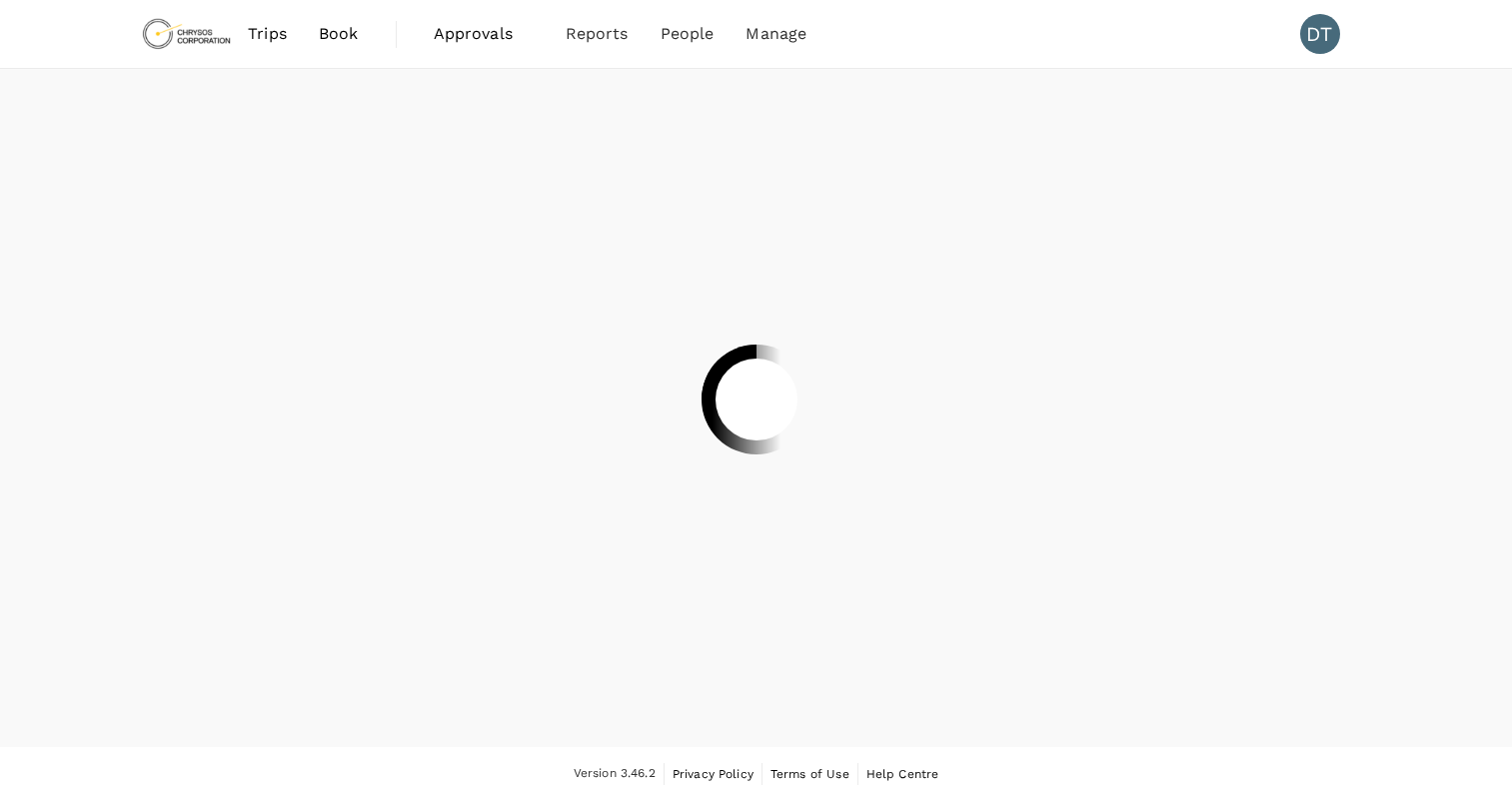 scroll, scrollTop: 0, scrollLeft: 0, axis: both 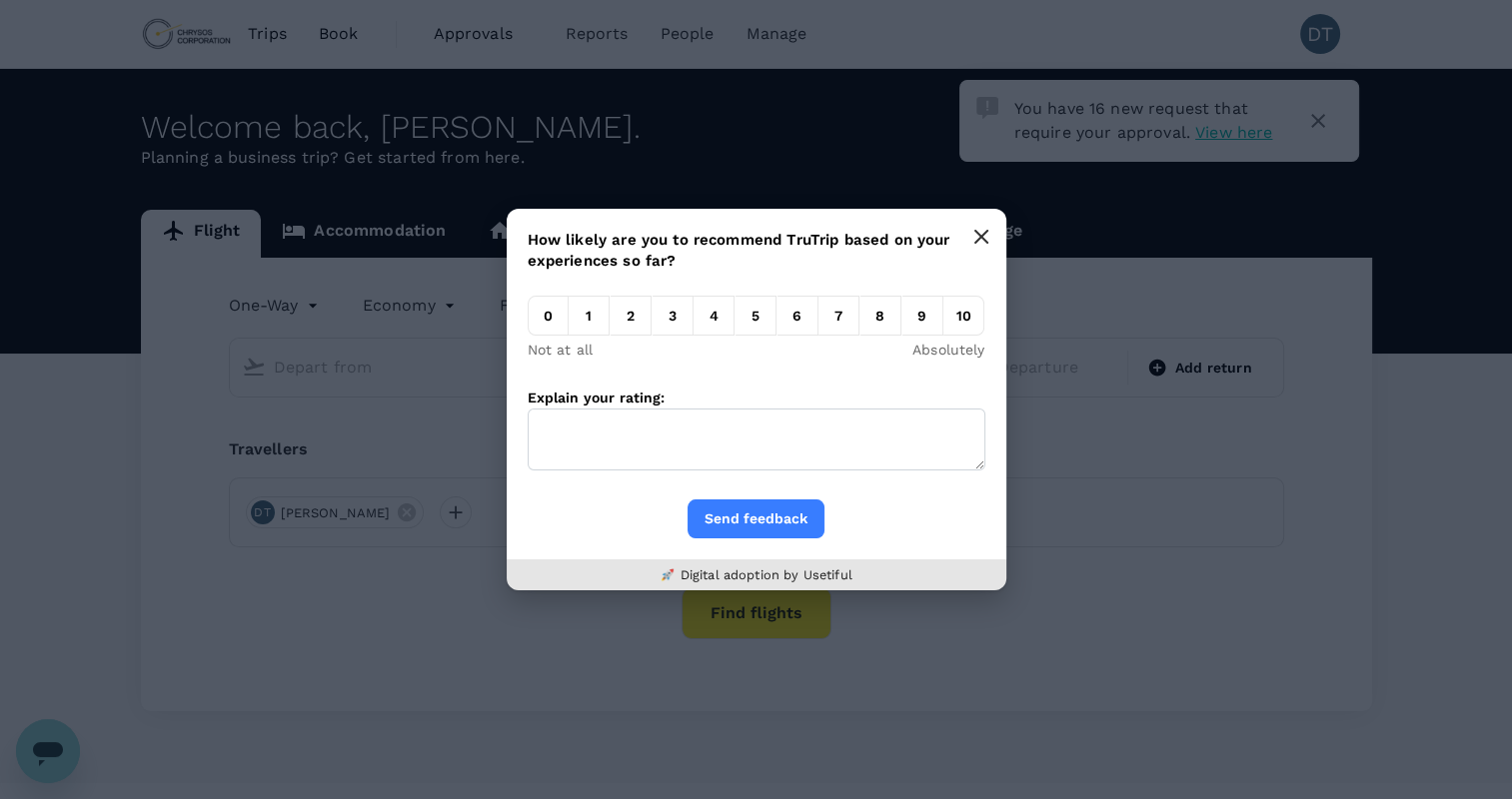 type on "roundtrip" 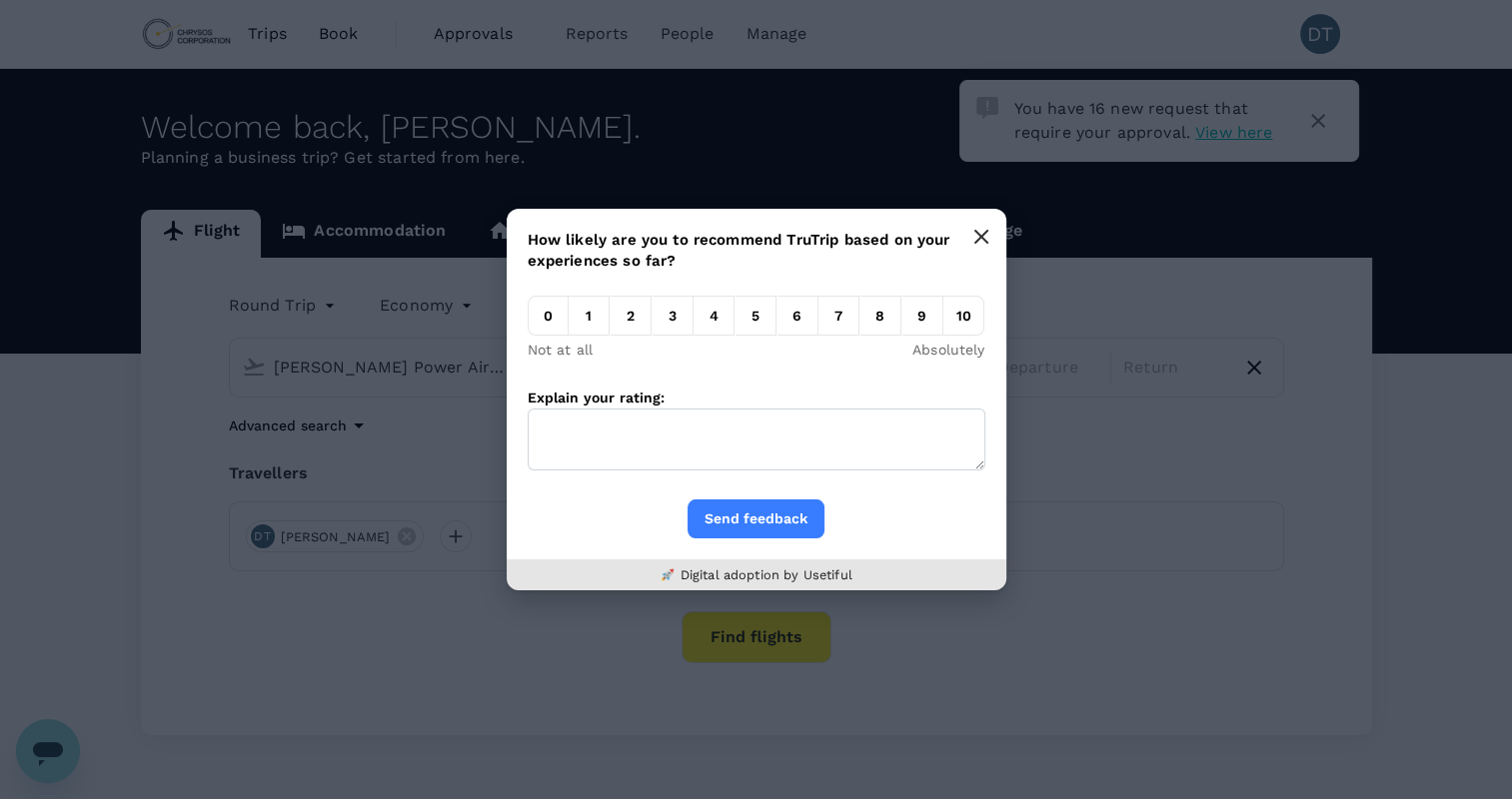 click 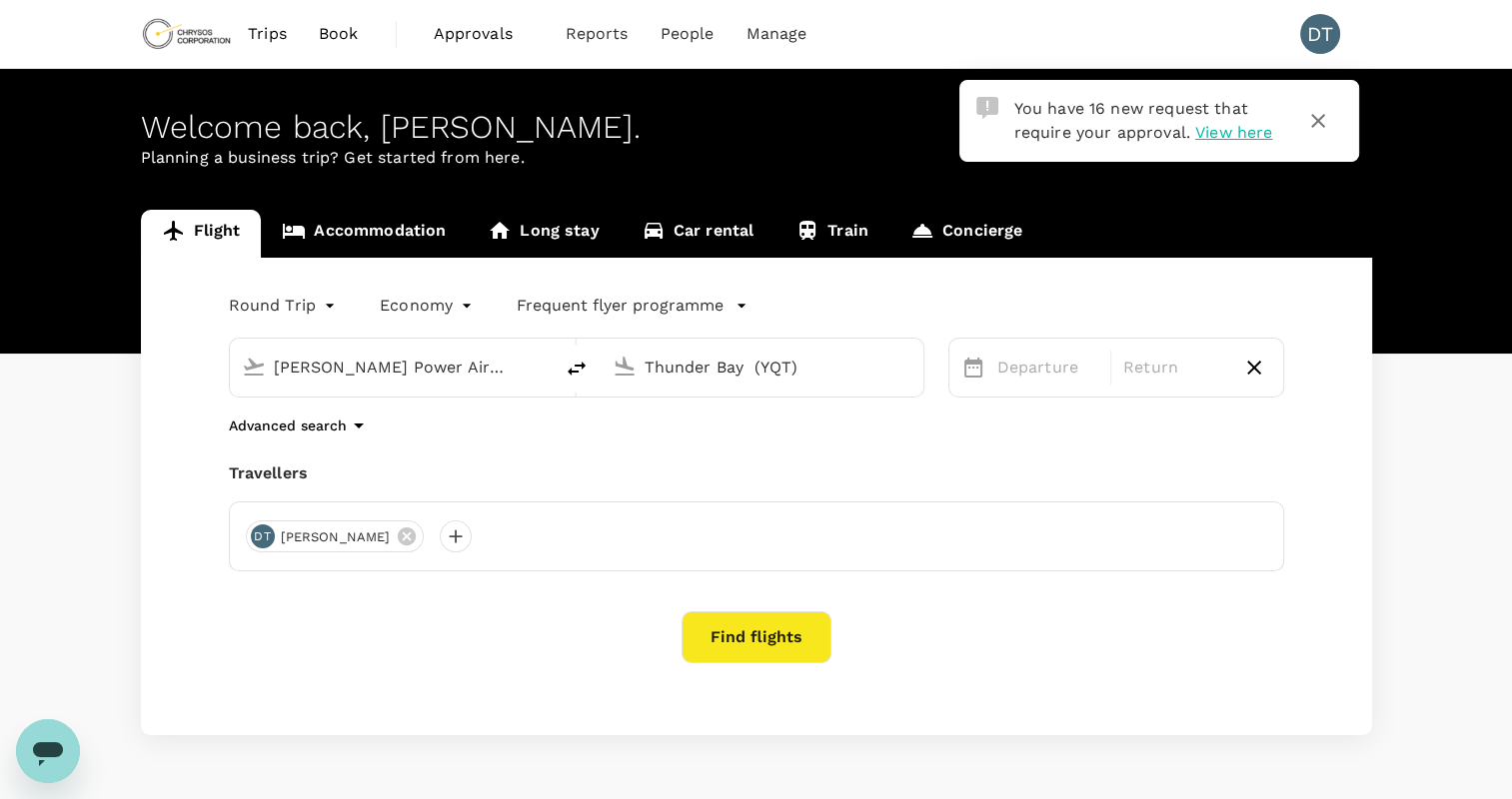 click on "Trips" at bounding box center (267, 34) 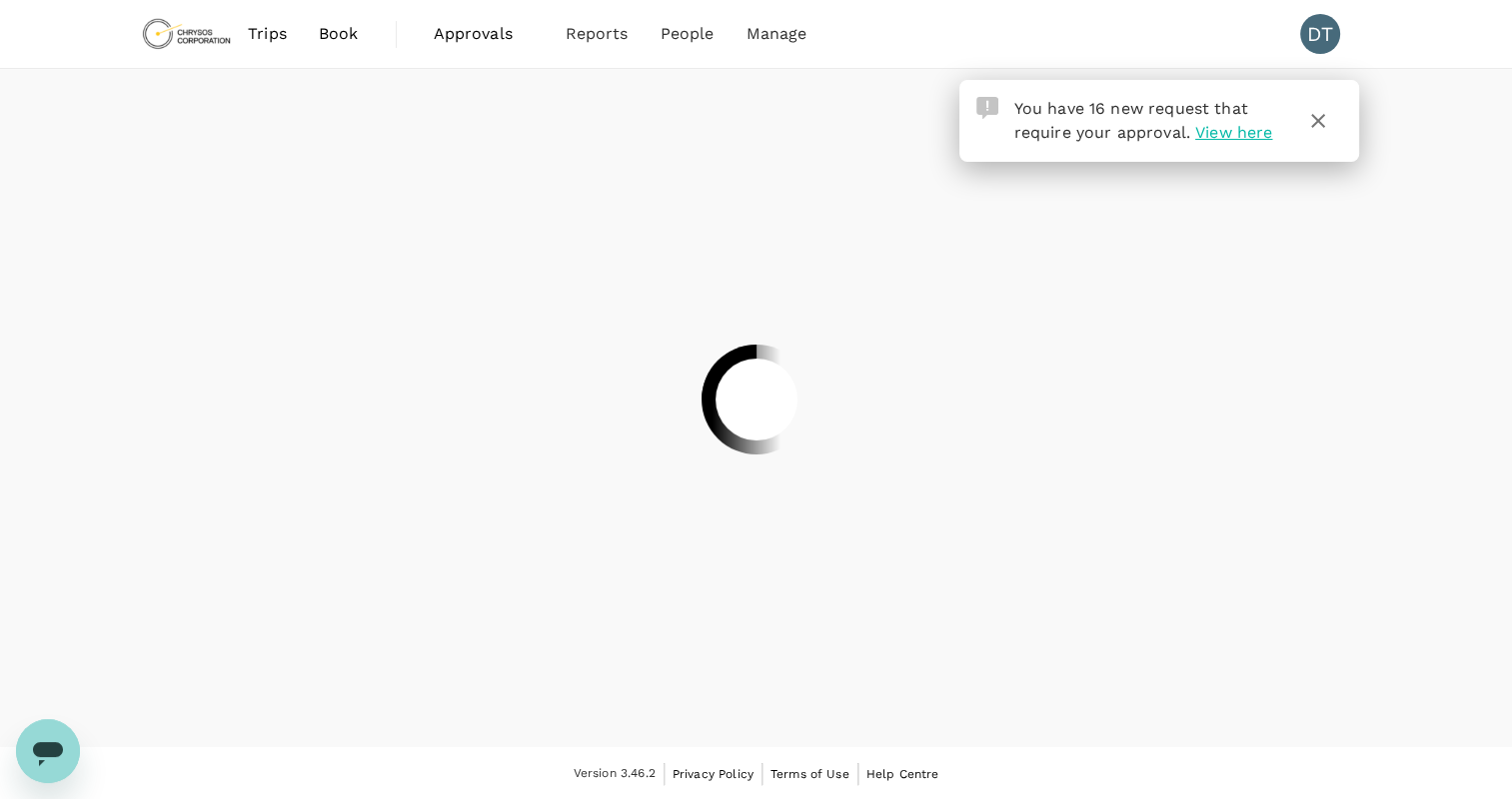 click at bounding box center (756, 400) 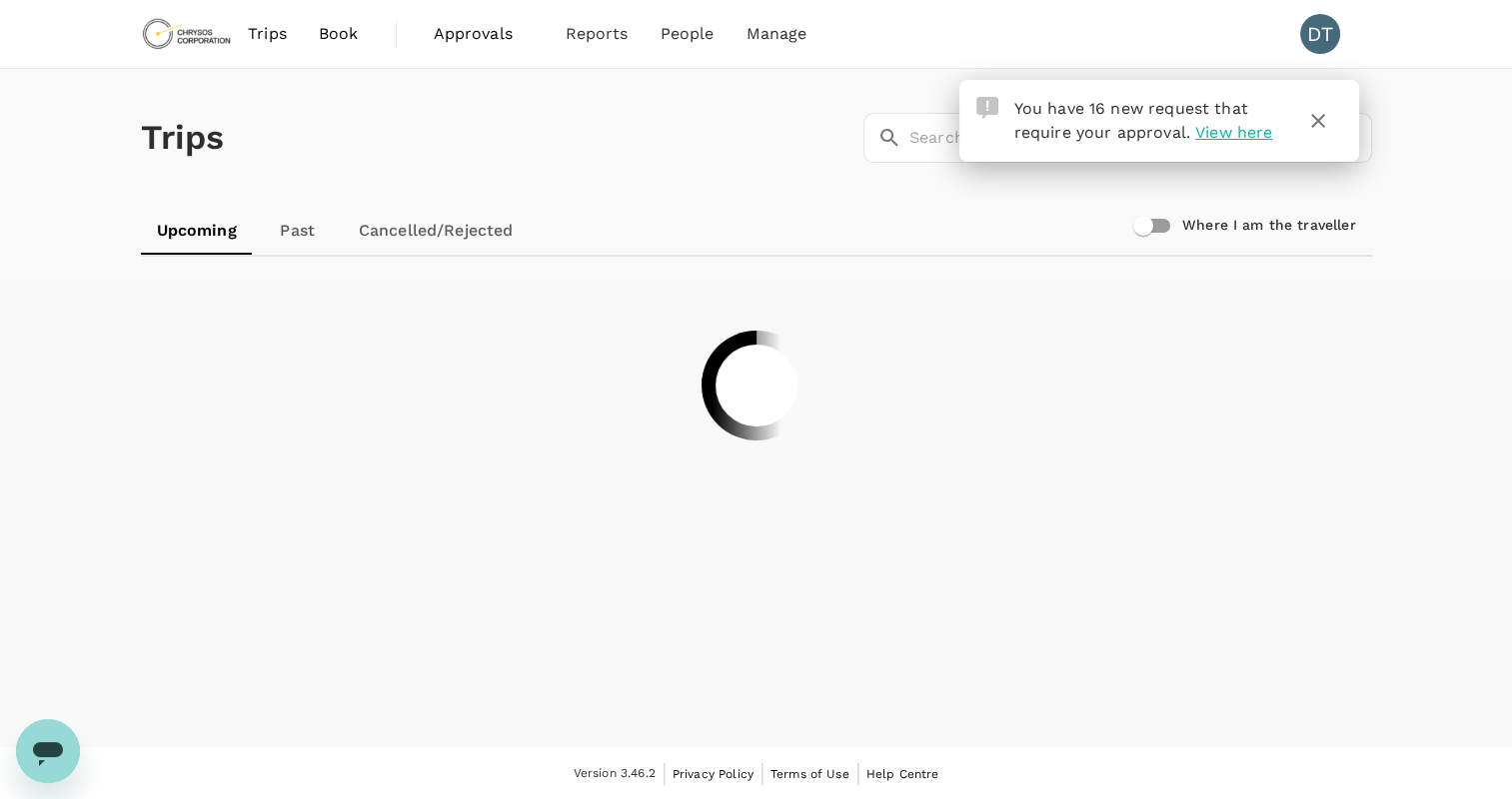 click on "Where I am the traveller" at bounding box center [1143, 226] 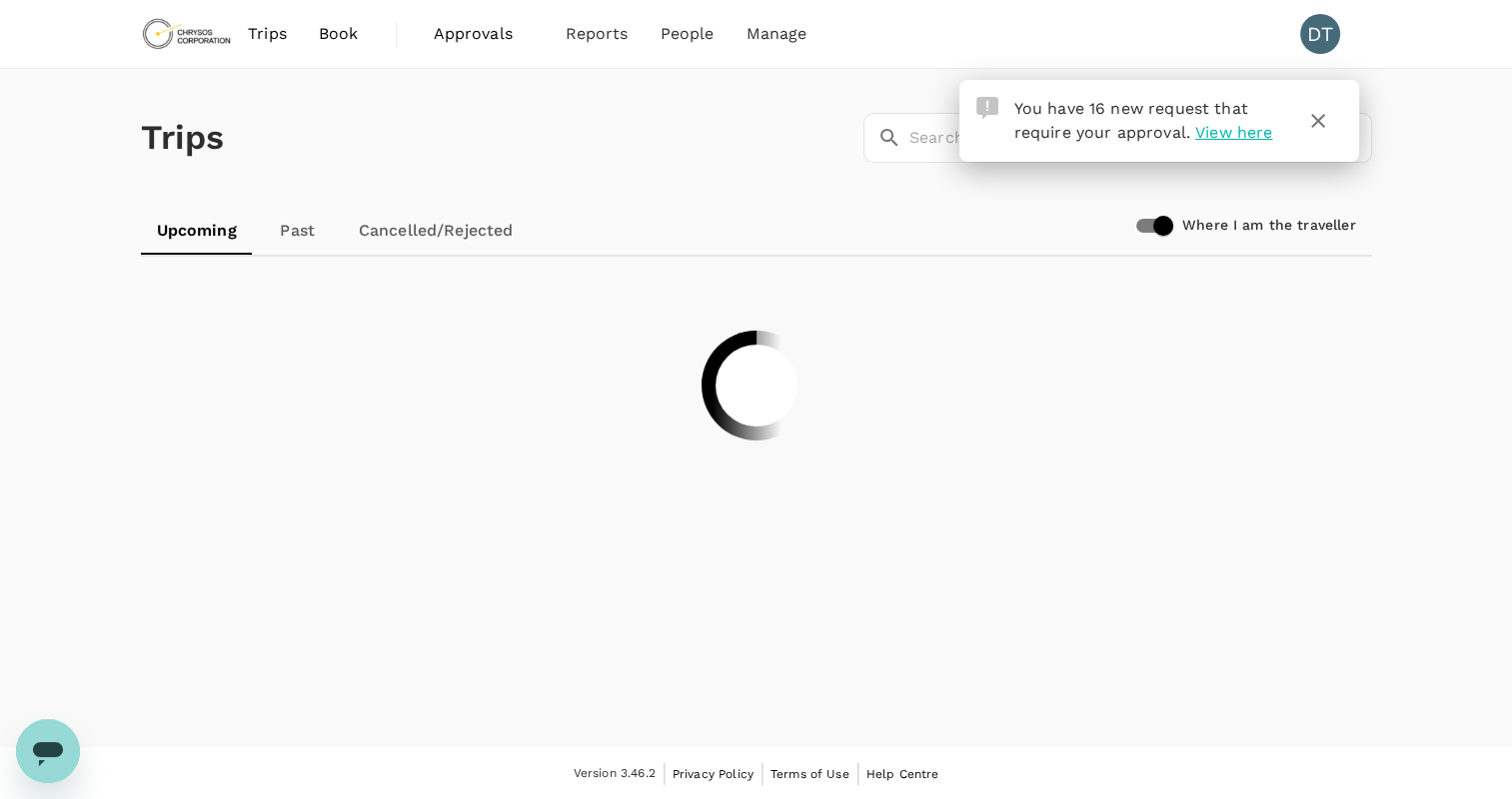 click 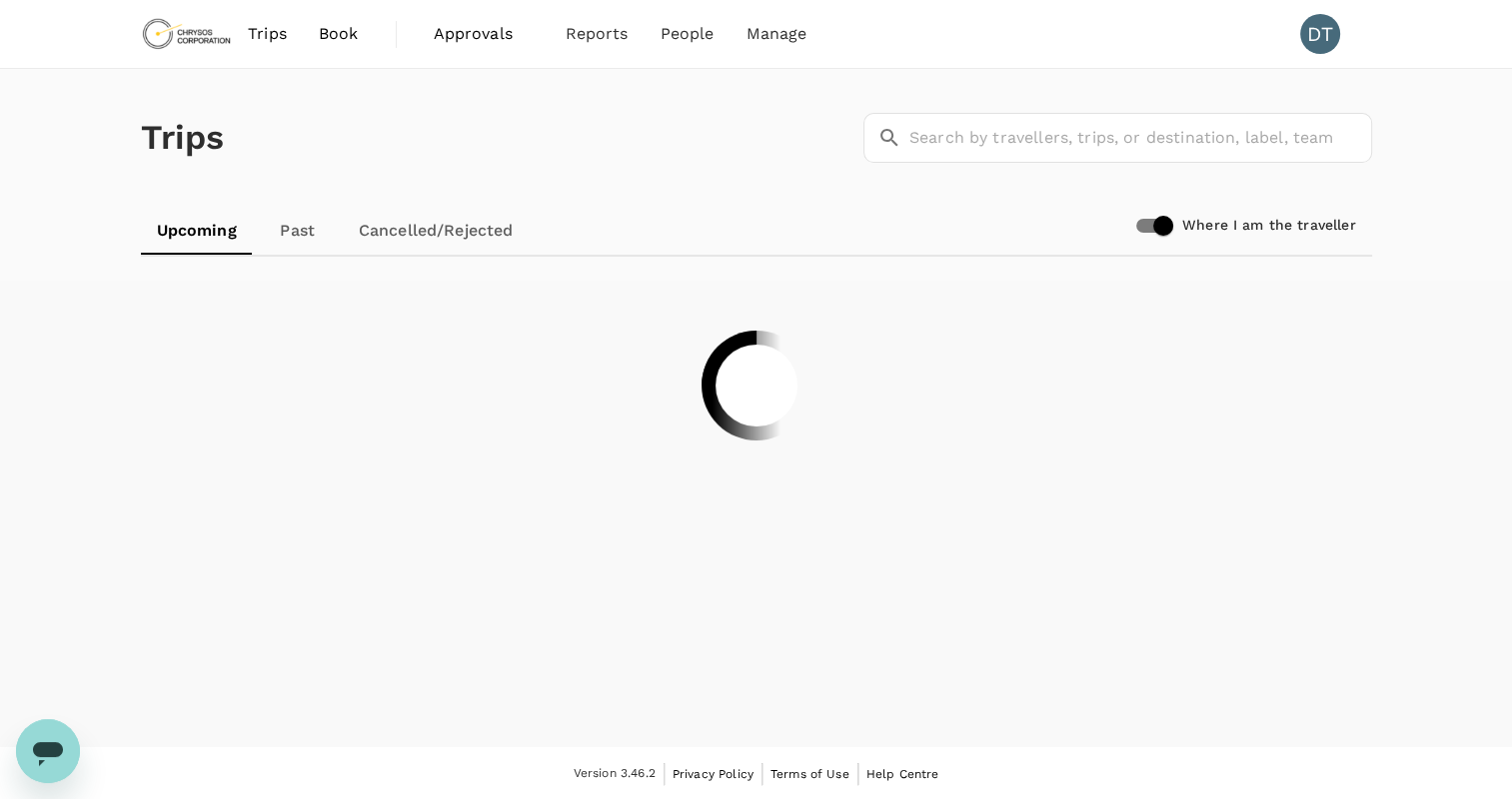 click on "Upcoming Past Cancelled/Rejected" at bounding box center [756, 231] 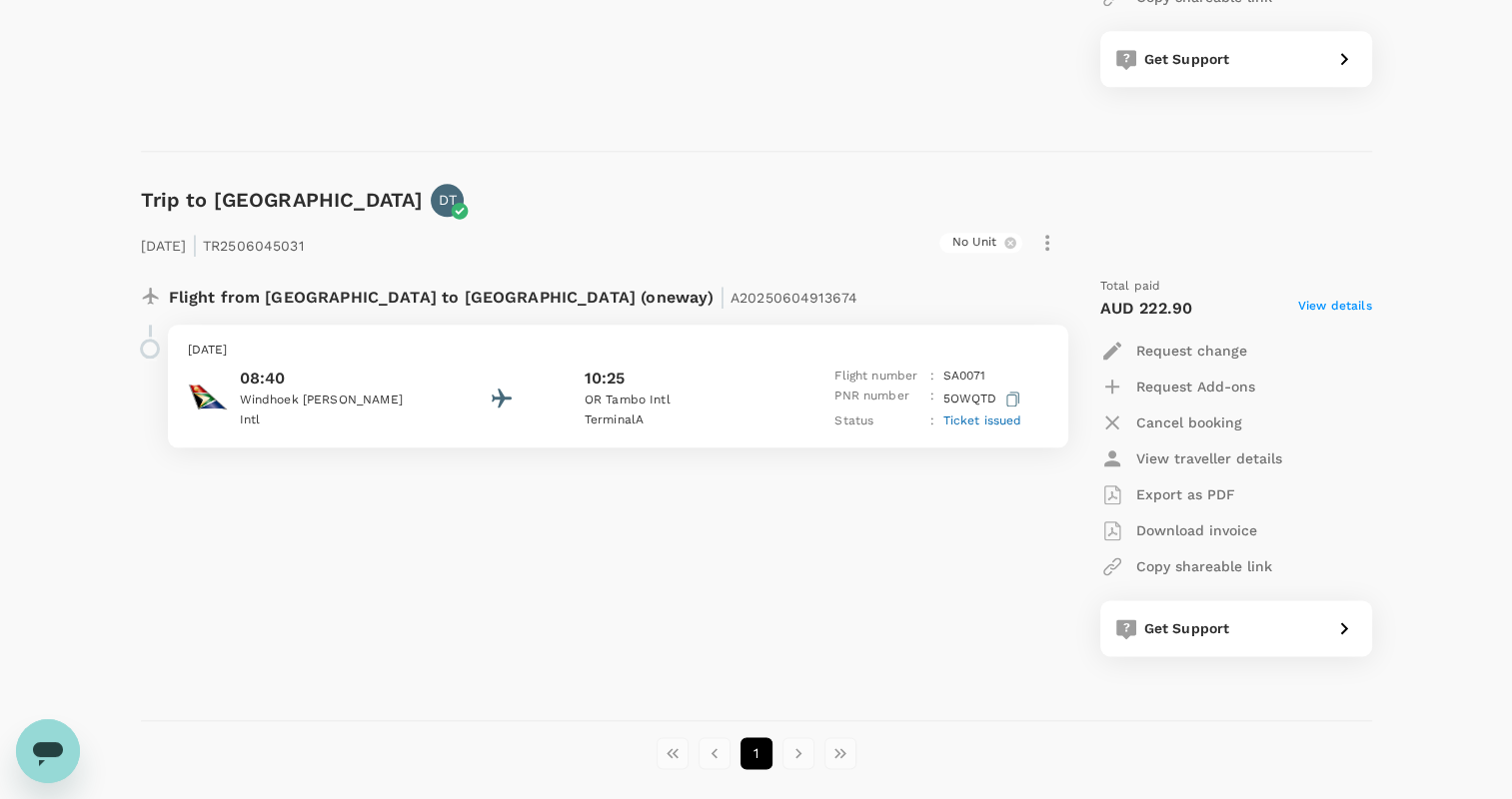 scroll, scrollTop: 2319, scrollLeft: 0, axis: vertical 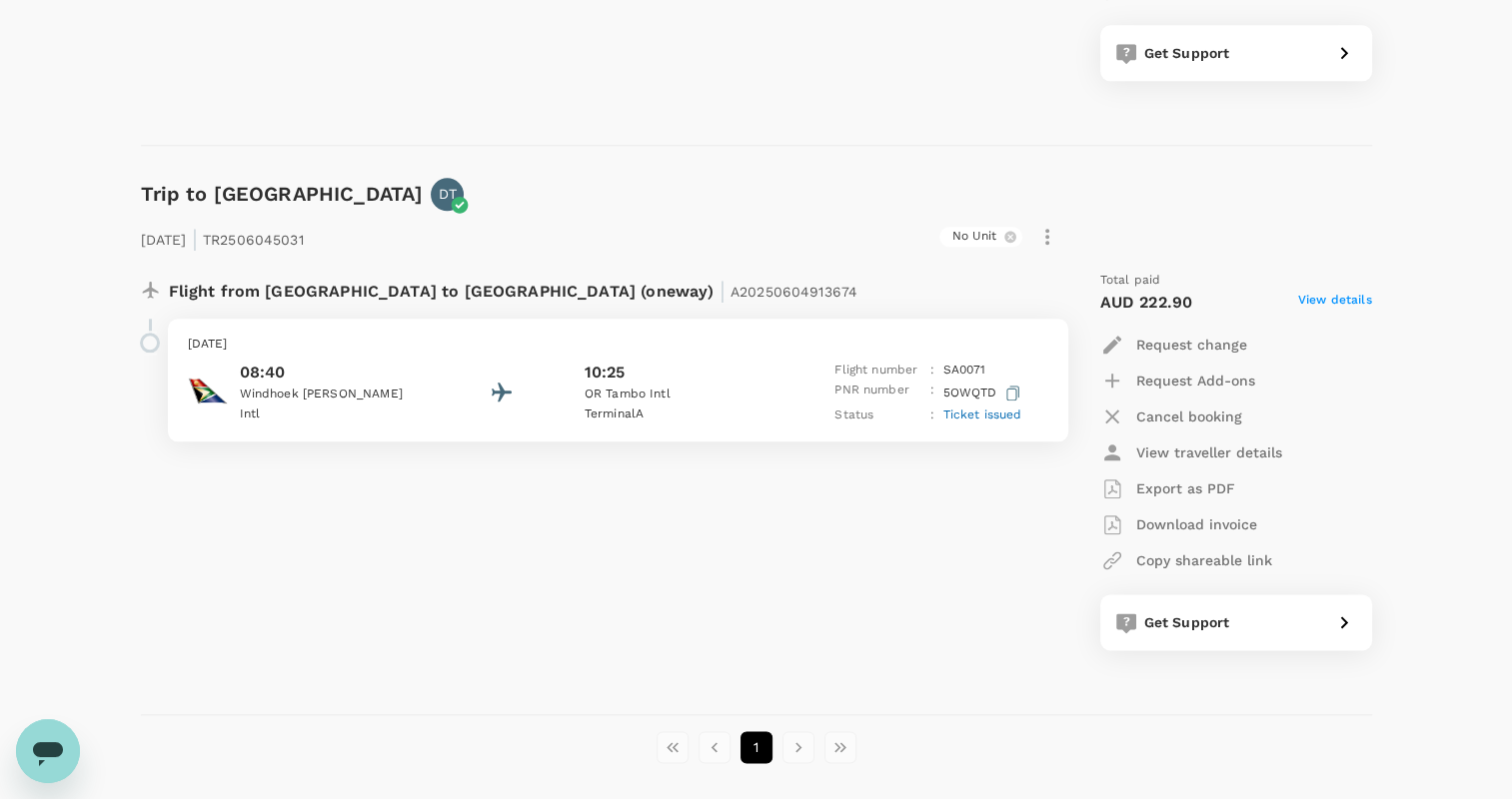 click on "OR Tambo Intl" at bounding box center [675, 395] 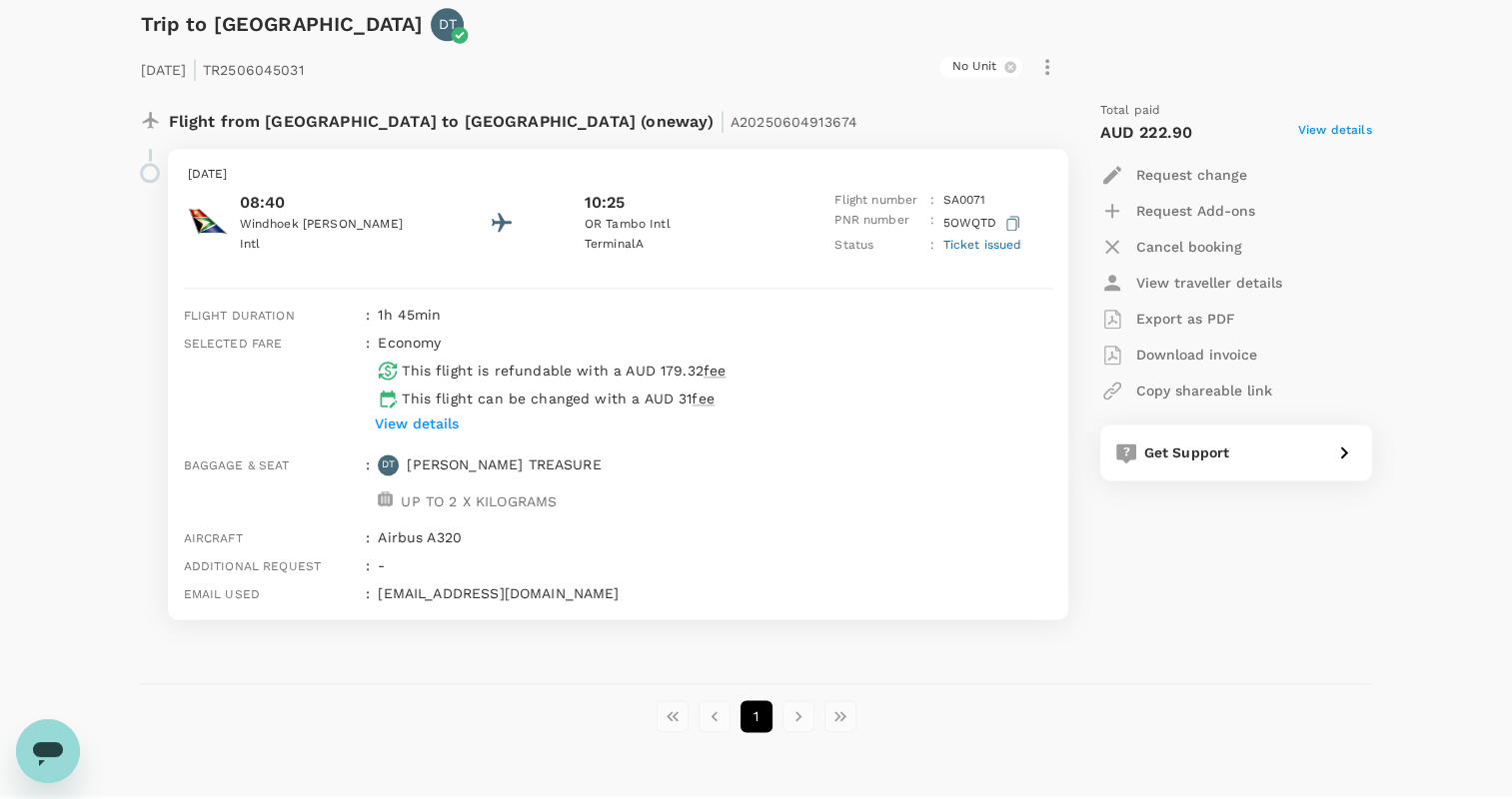 scroll, scrollTop: 2489, scrollLeft: 0, axis: vertical 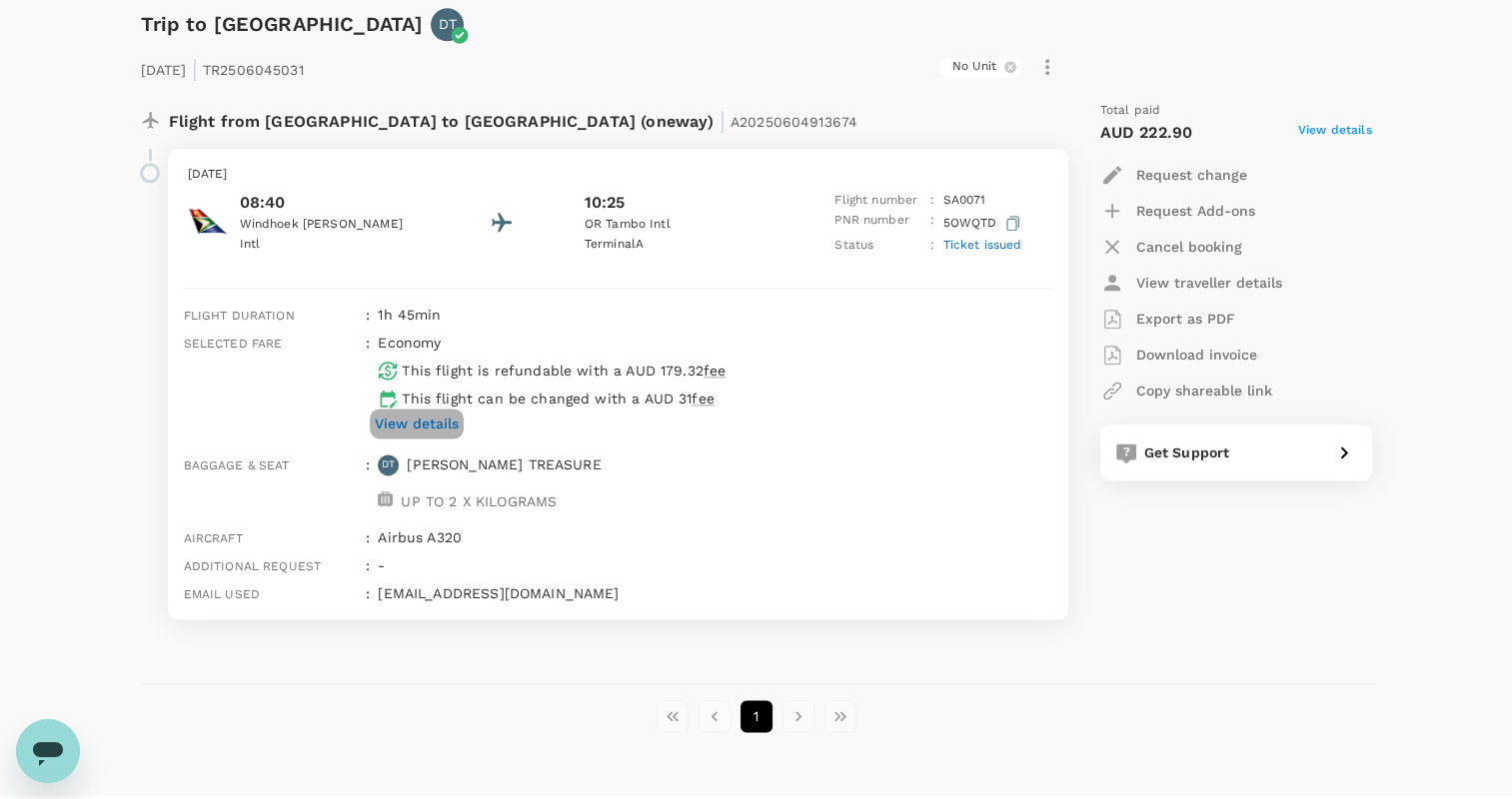 click on "View details" at bounding box center [417, 423] 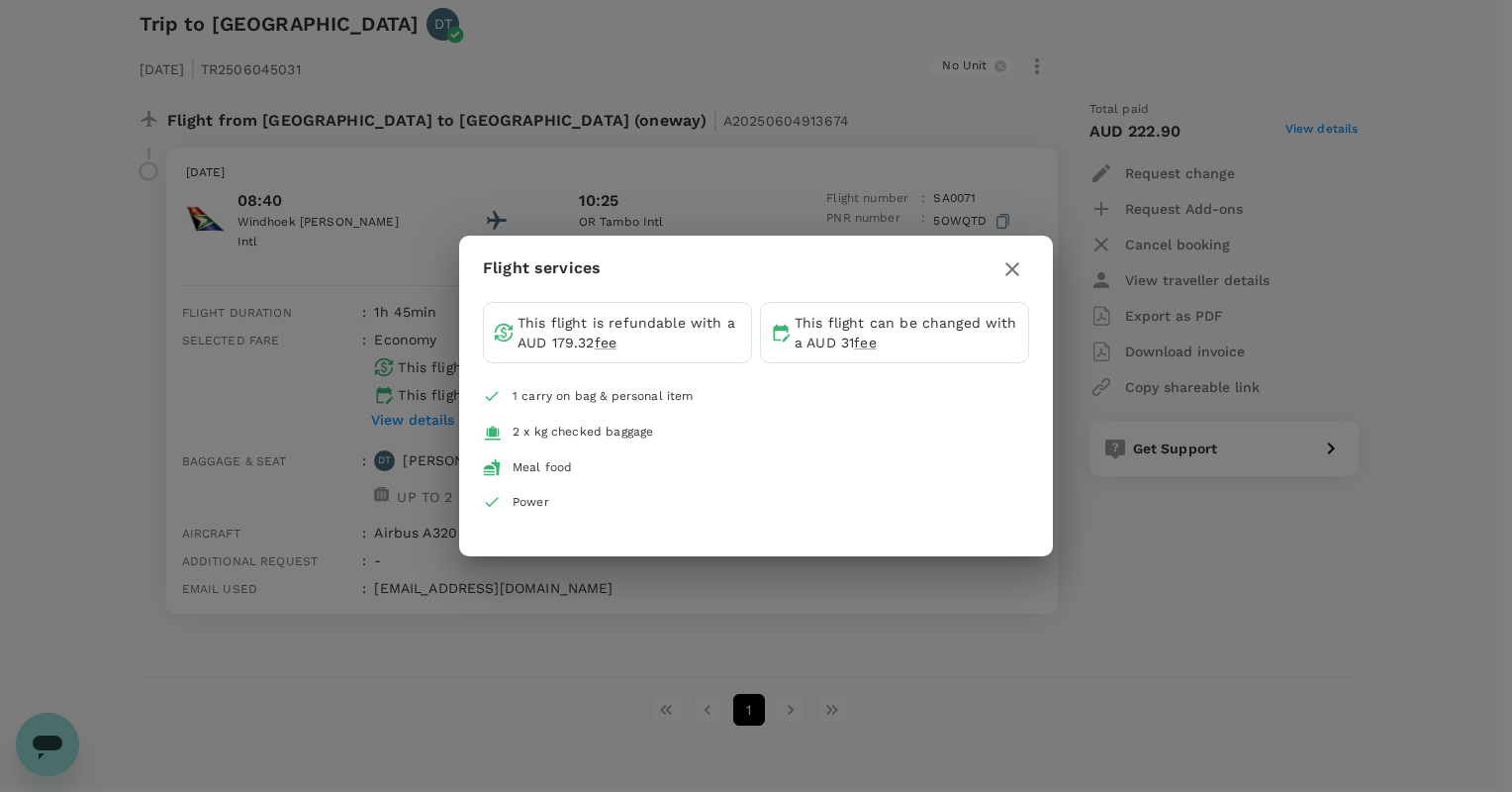 click 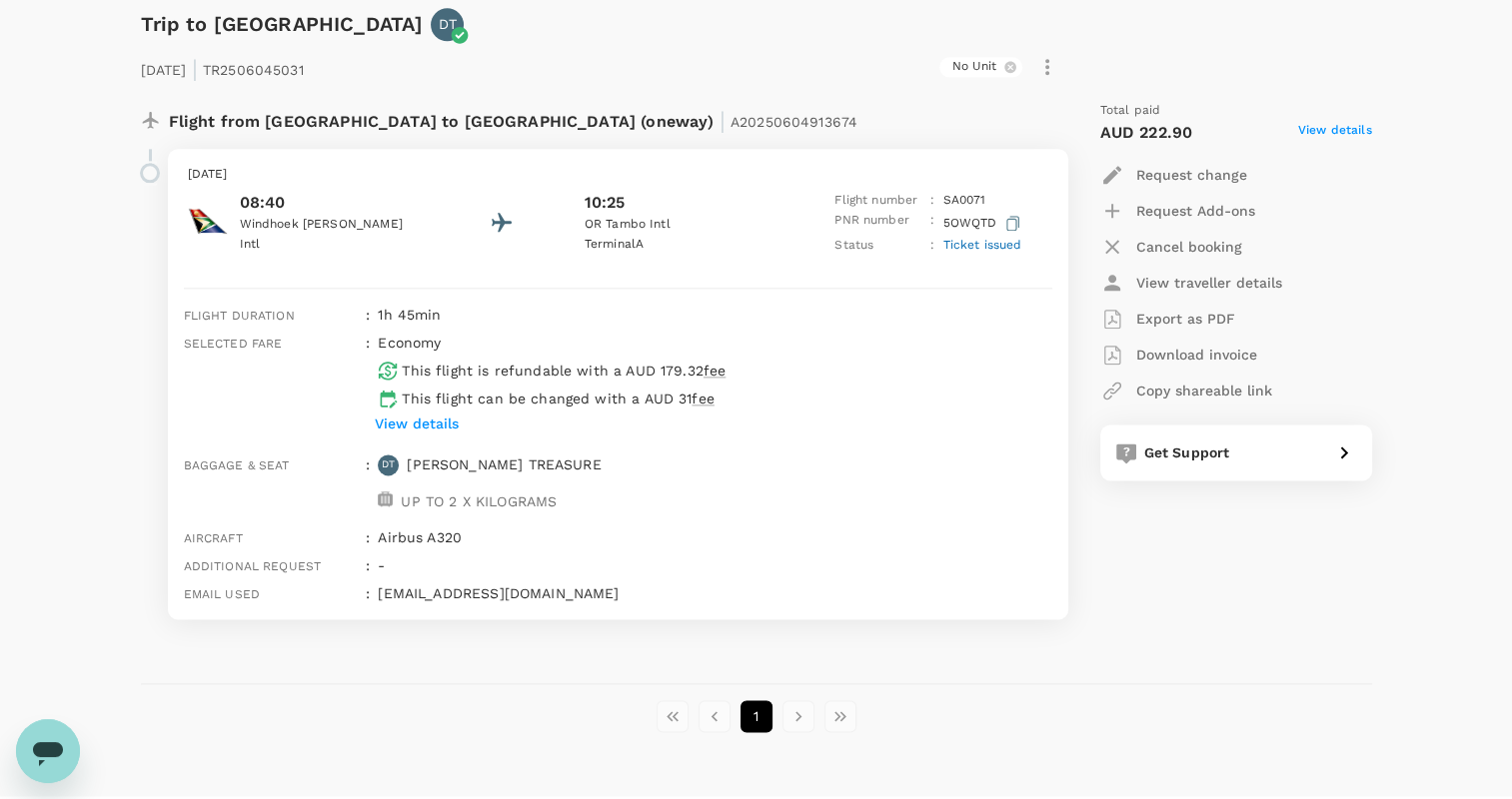 scroll, scrollTop: 2537, scrollLeft: 0, axis: vertical 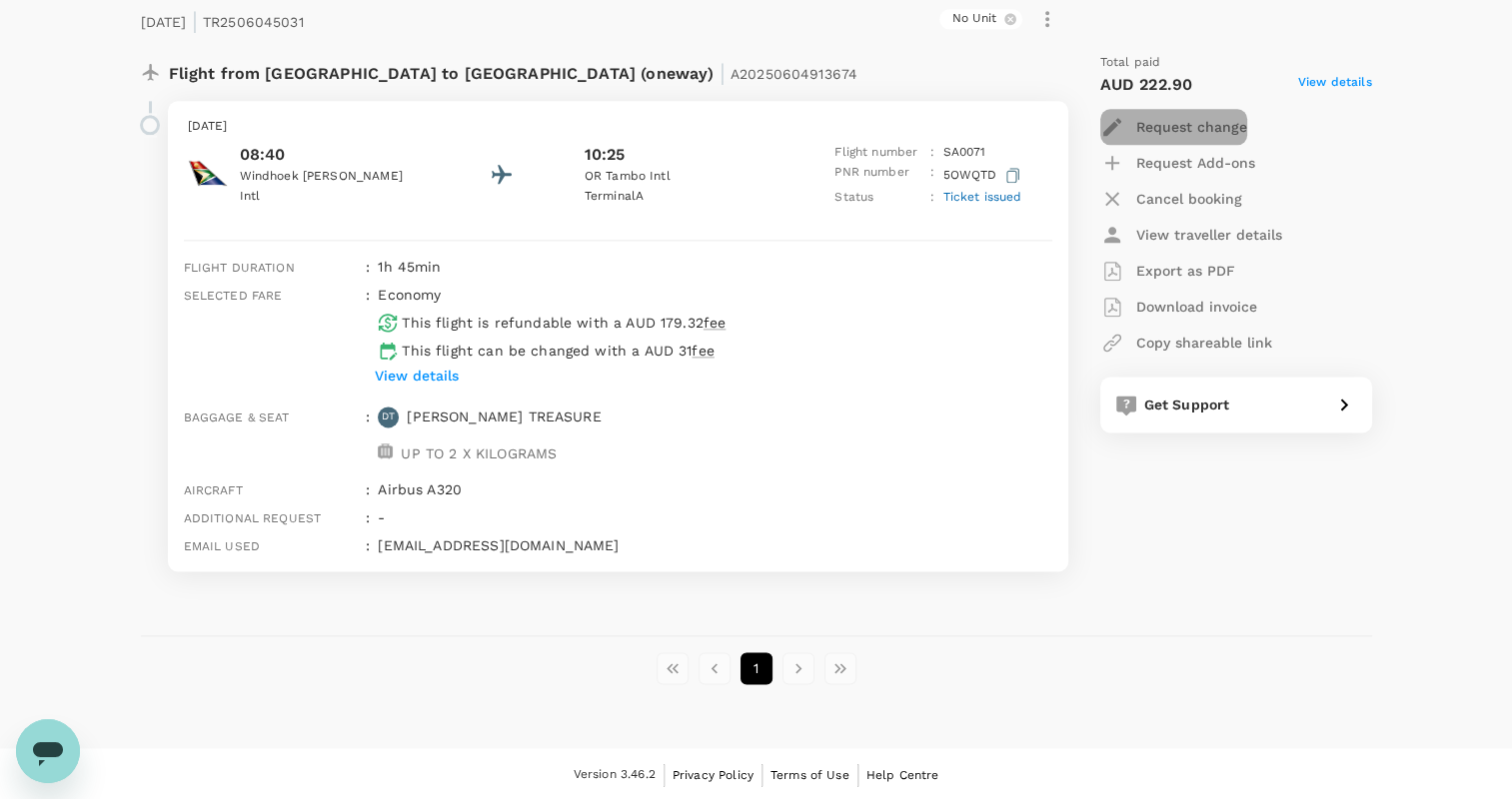 click on "Request change" at bounding box center [1191, 127] 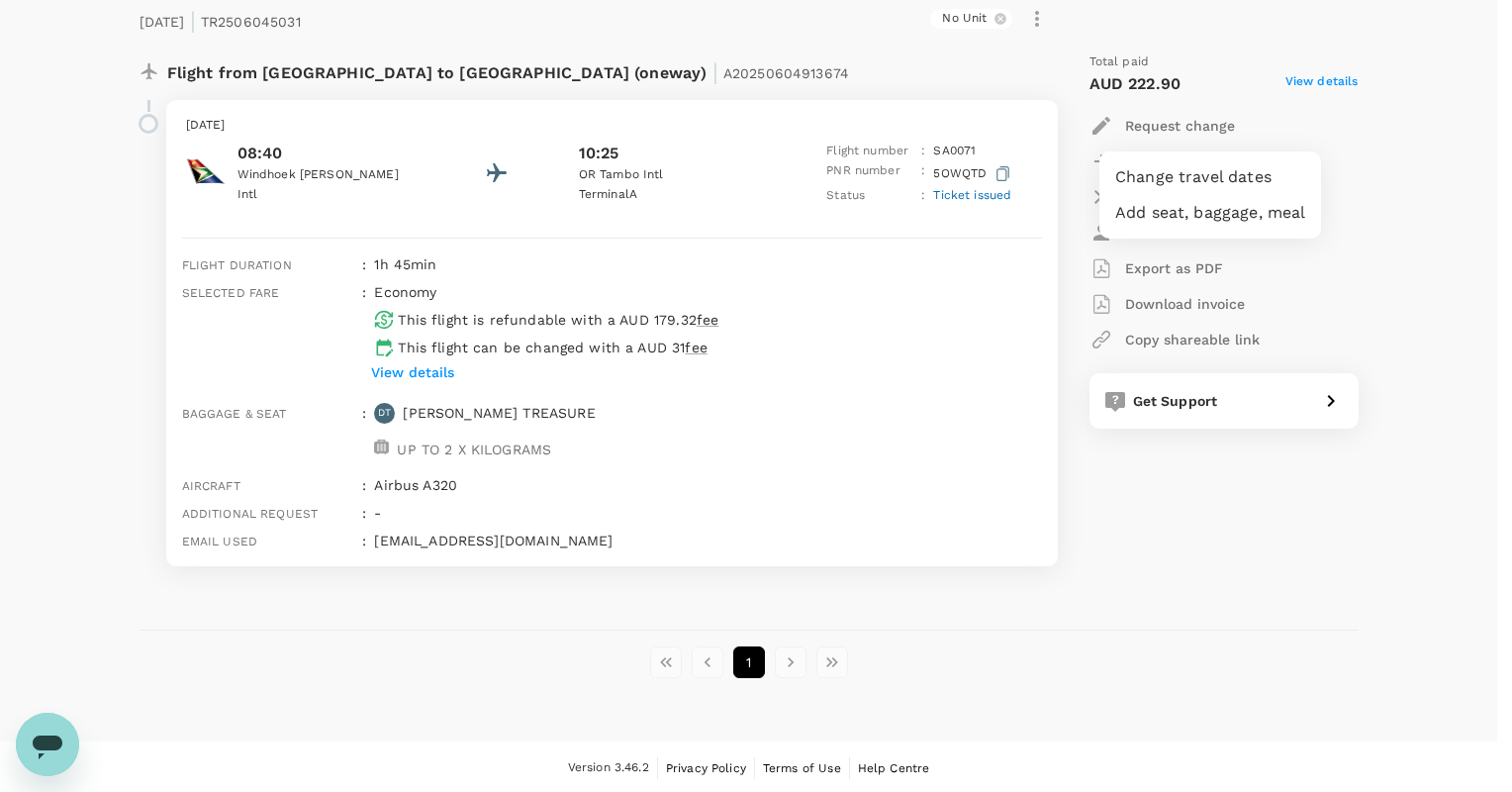 click on "Change travel dates" at bounding box center [1210, 177] 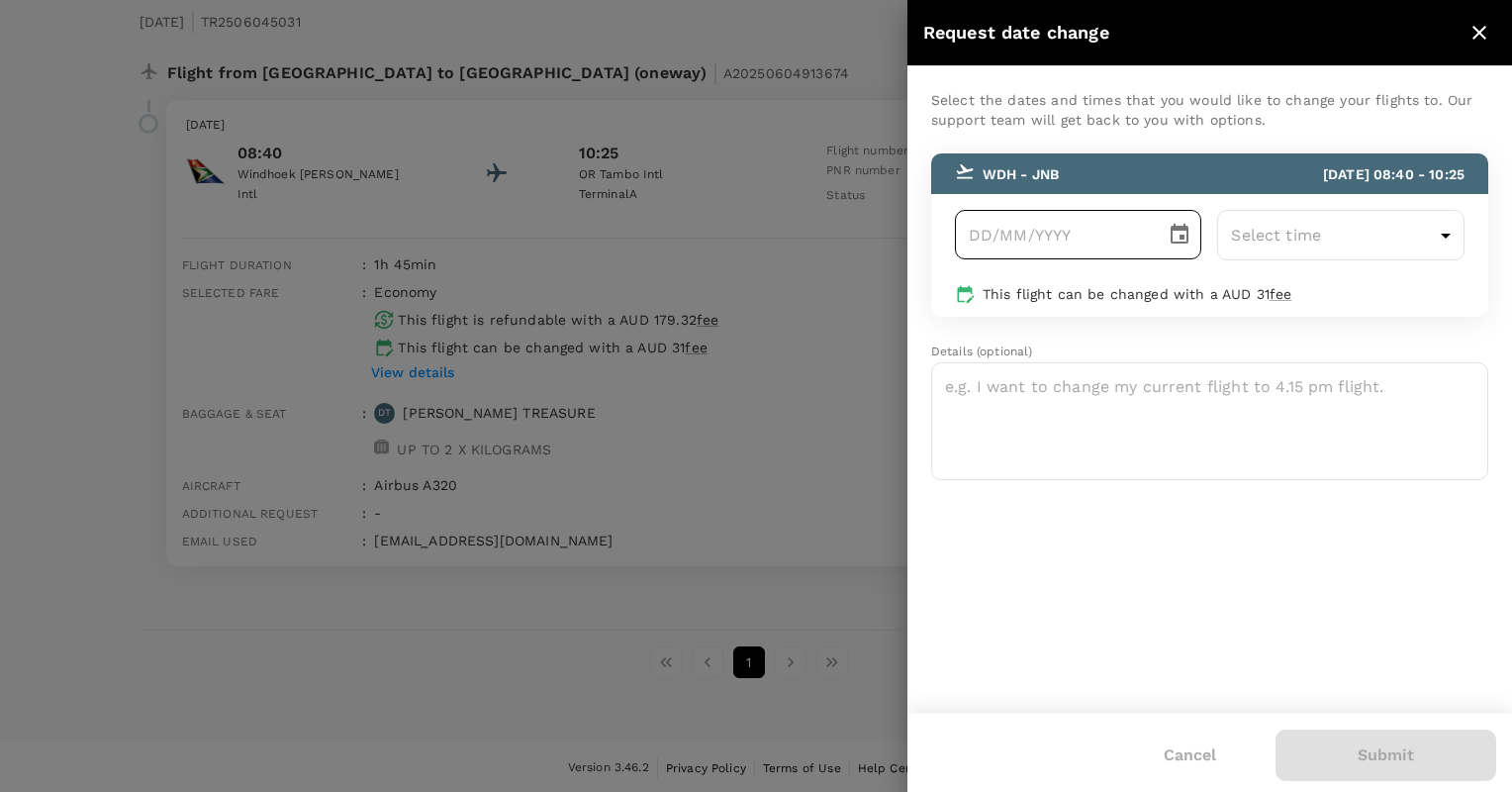 type on "DD/MM/YYYY" 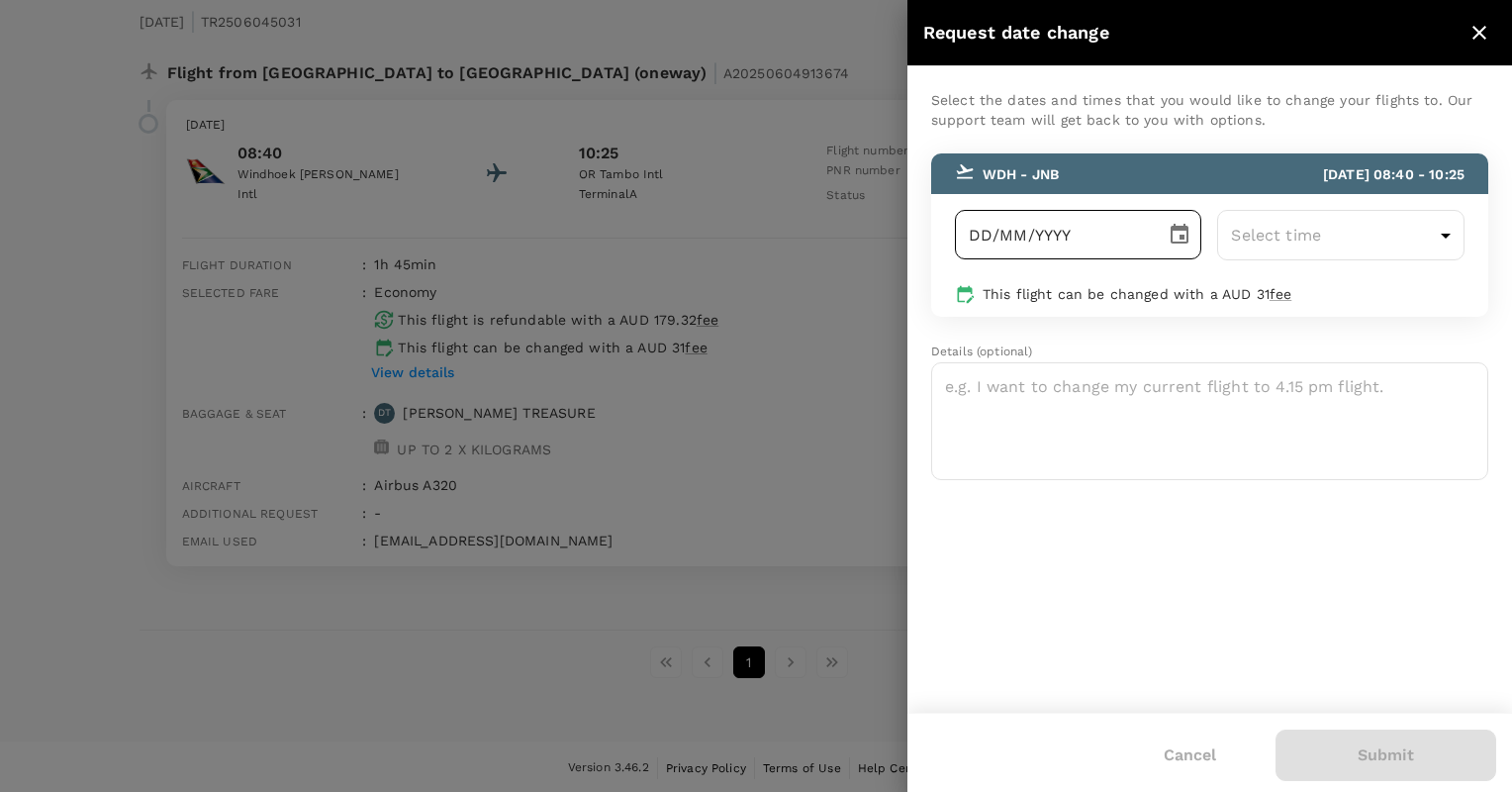 click on "DD/MM/YYYY" at bounding box center [1054, 235] 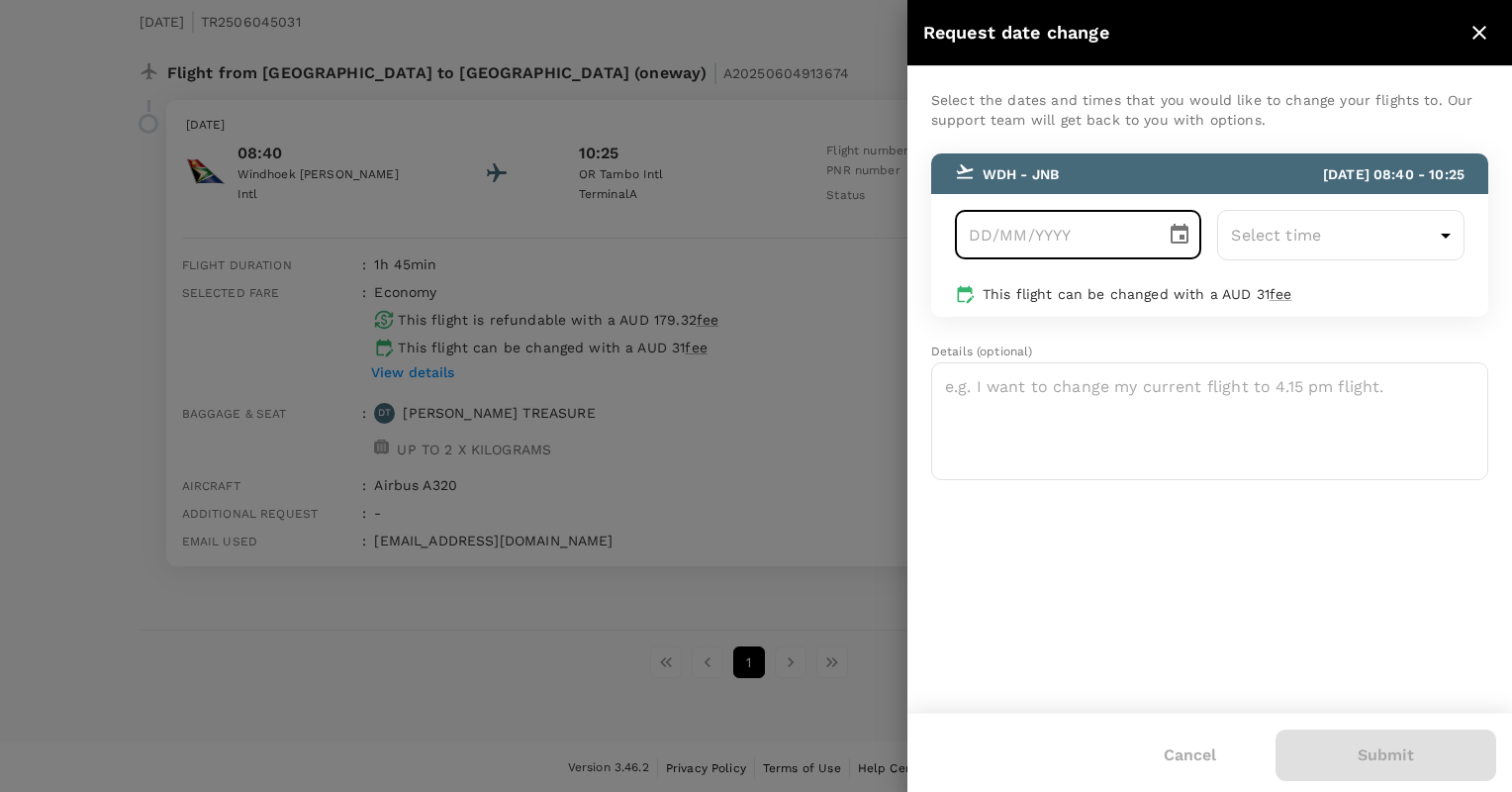 click 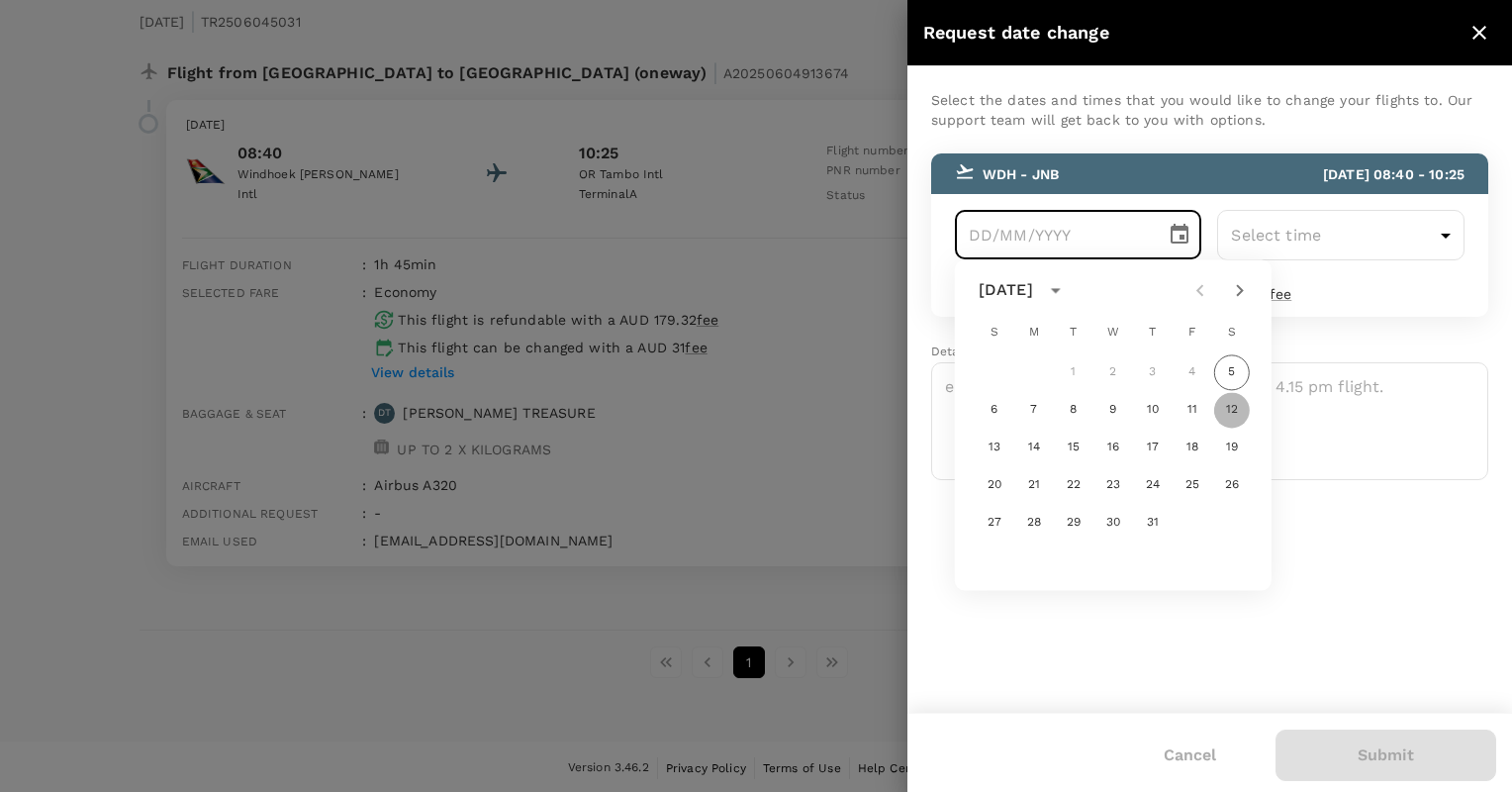 click on "12" at bounding box center [1232, 410] 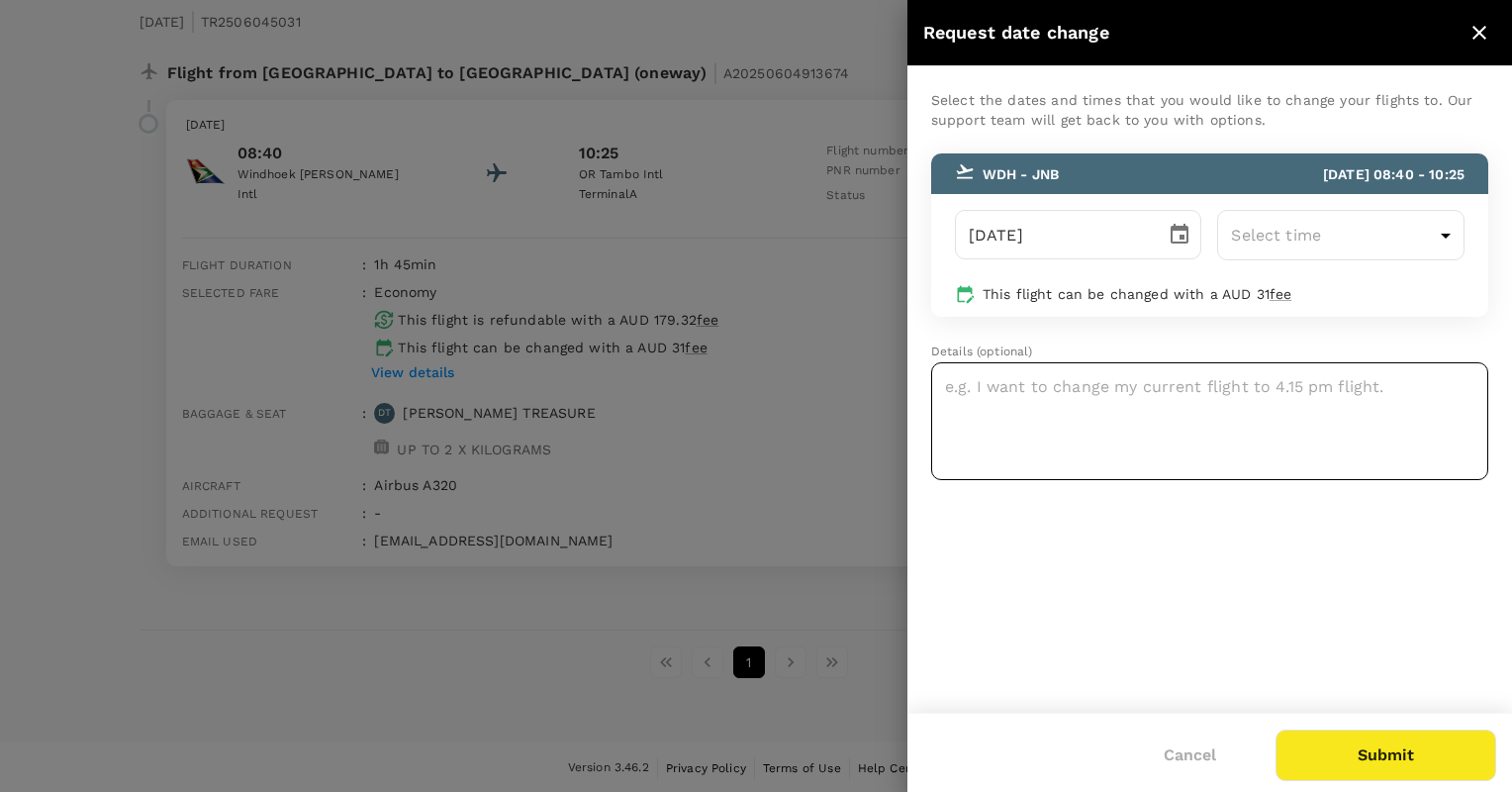 click at bounding box center (1209, 421) 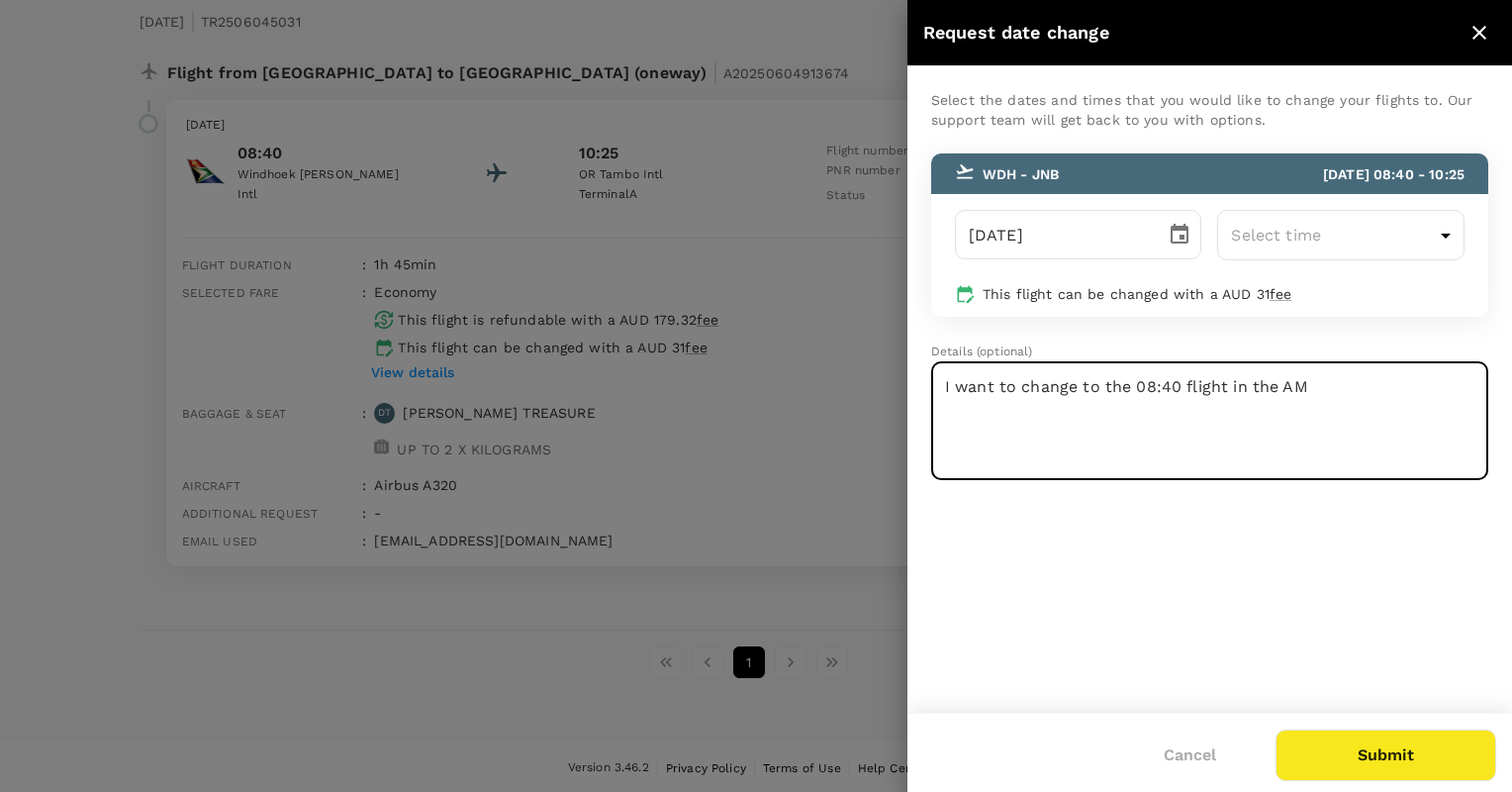 drag, startPoint x: 1333, startPoint y: 392, endPoint x: 944, endPoint y: 373, distance: 389.464 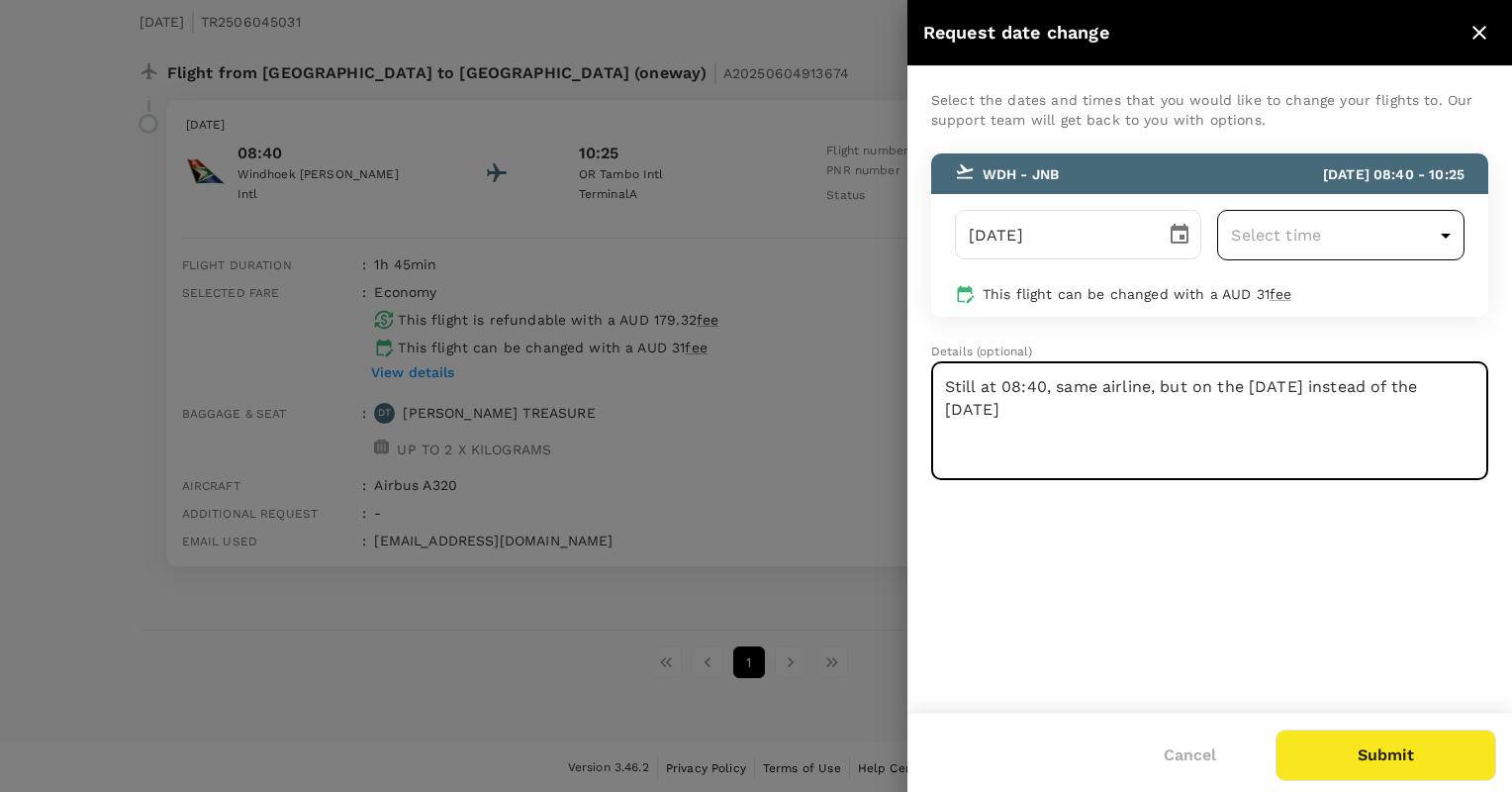 type on "Still at 08:40, same airline, but on the saturday instead of the Monday" 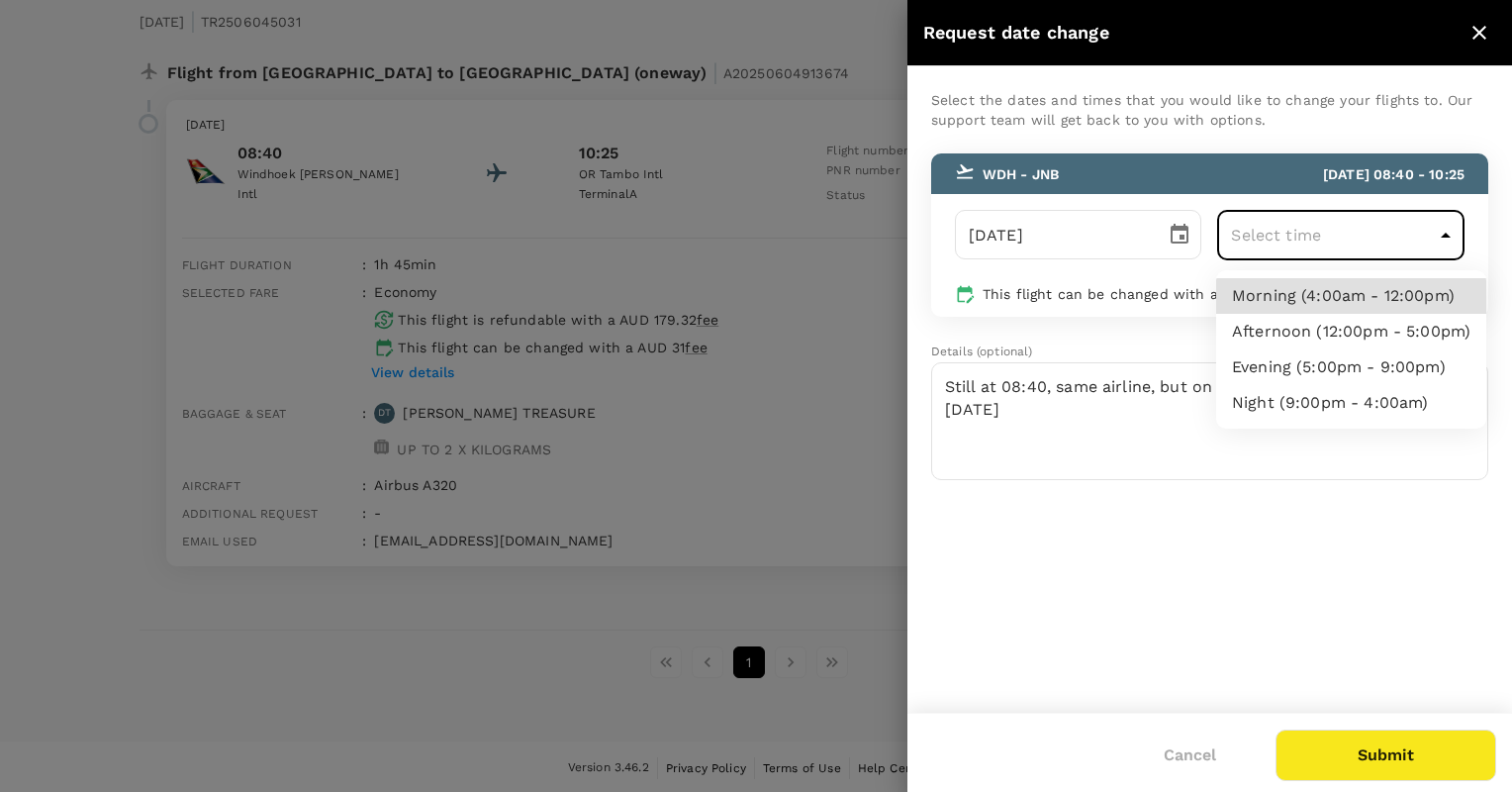 click on "Morning (4:00am - 12:00pm)" at bounding box center [1351, 296] 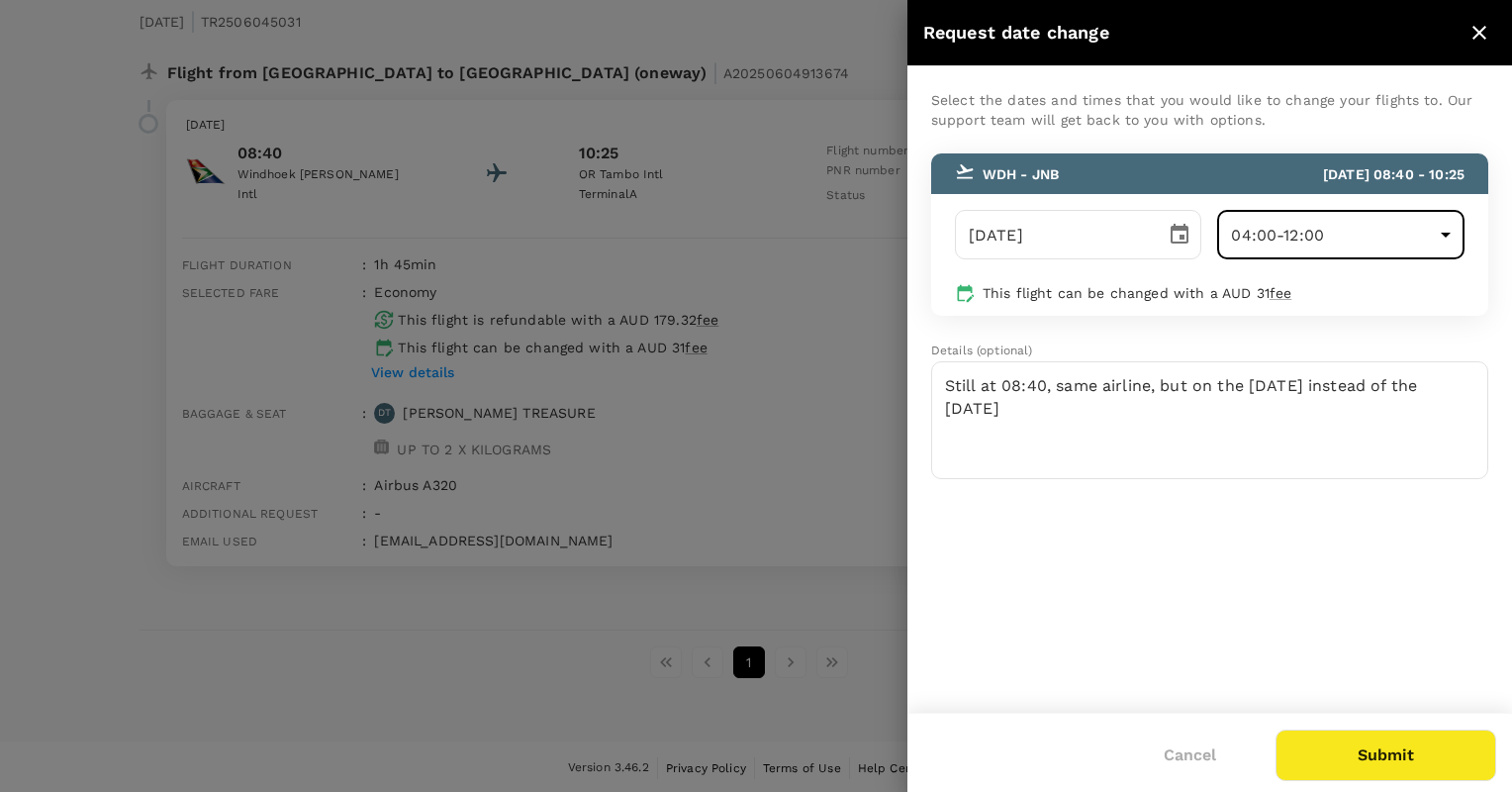 click on "Submit" at bounding box center [1385, 755] 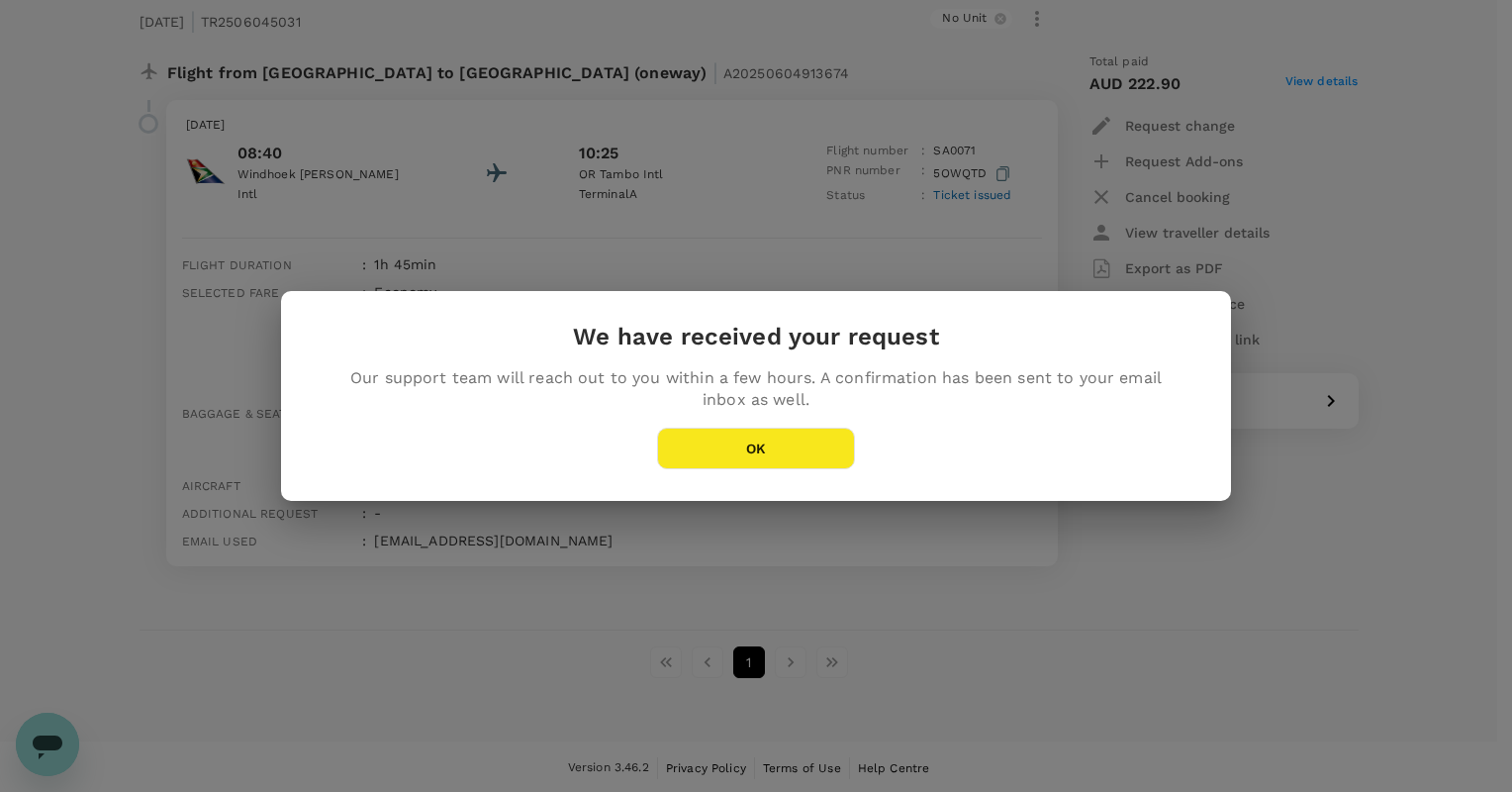 click on "OK" at bounding box center (756, 448) 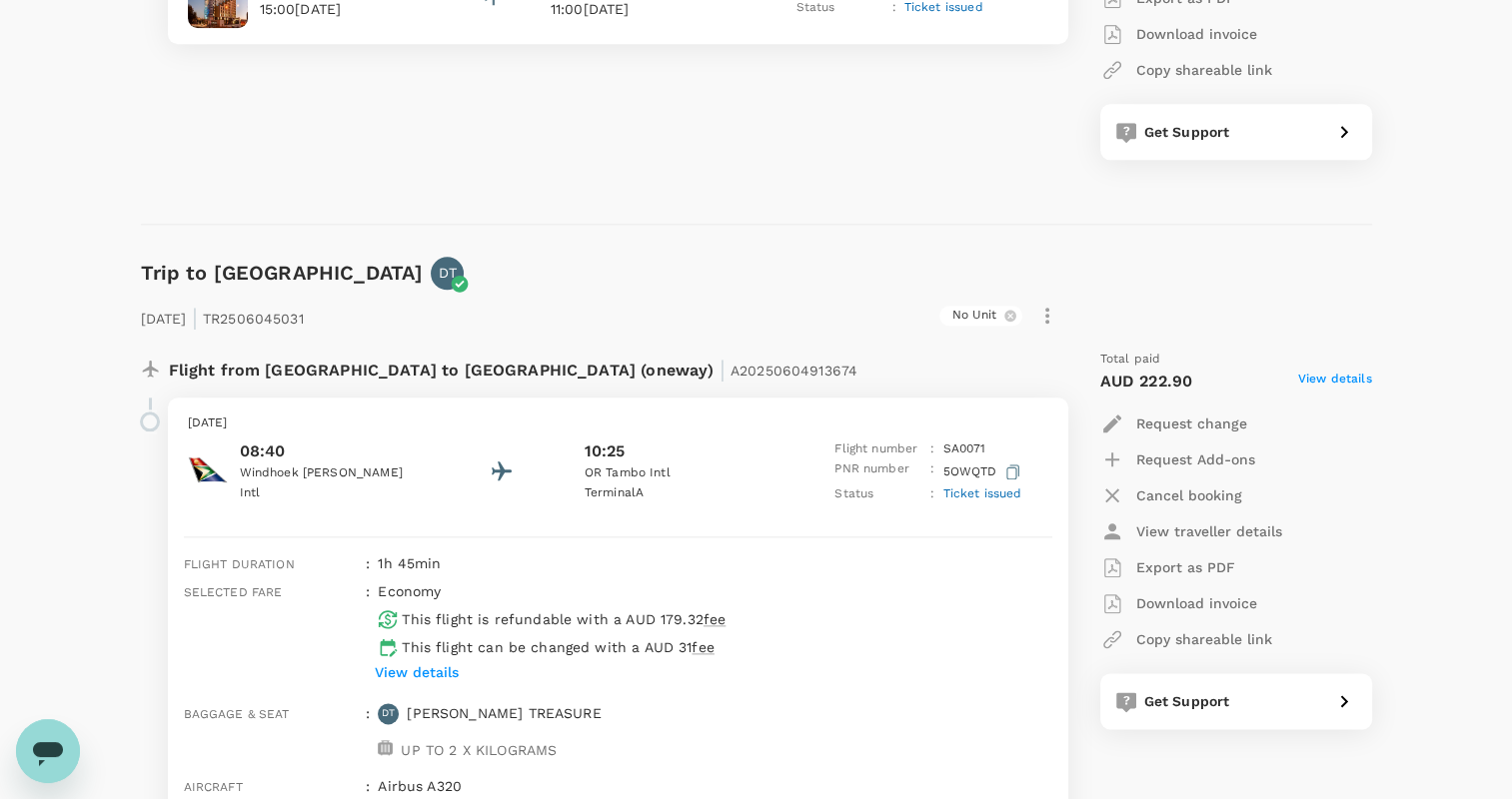 scroll, scrollTop: 2537, scrollLeft: 0, axis: vertical 